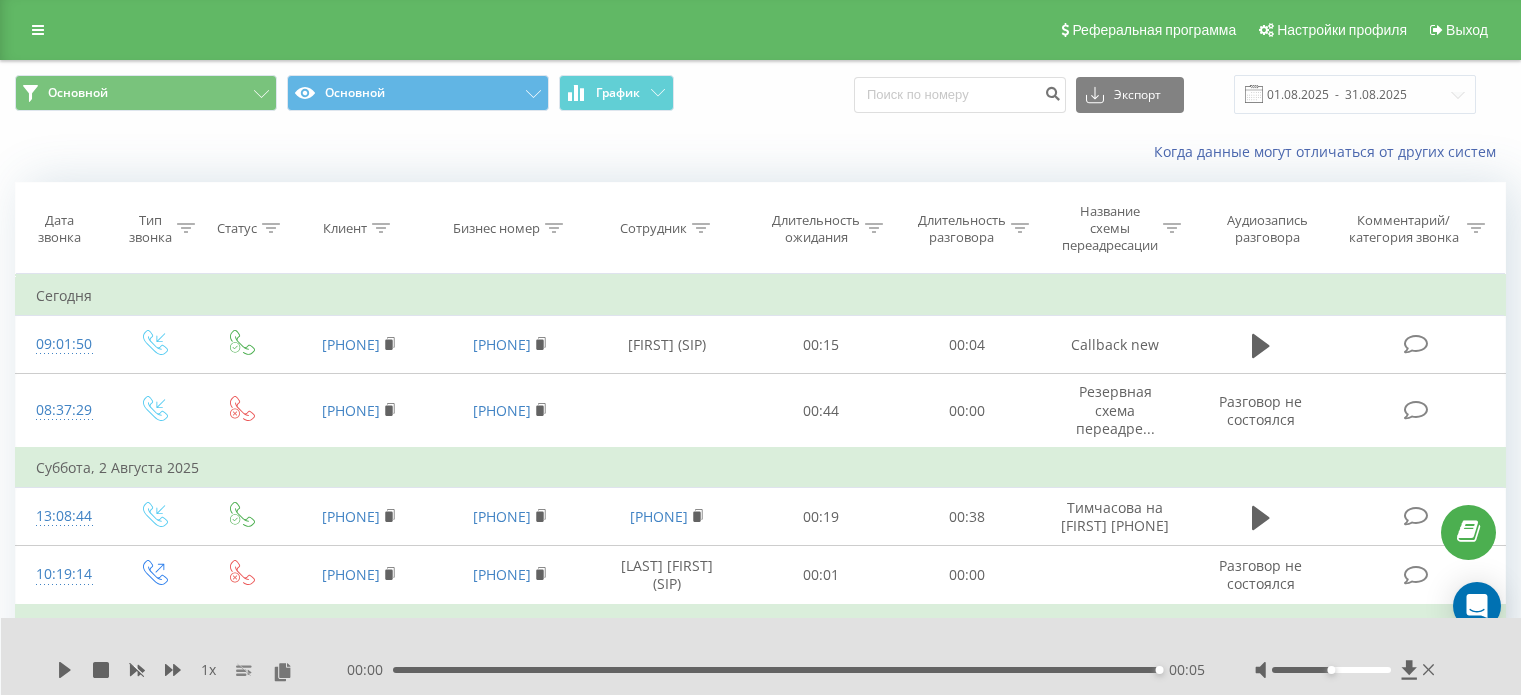 scroll, scrollTop: 0, scrollLeft: 0, axis: both 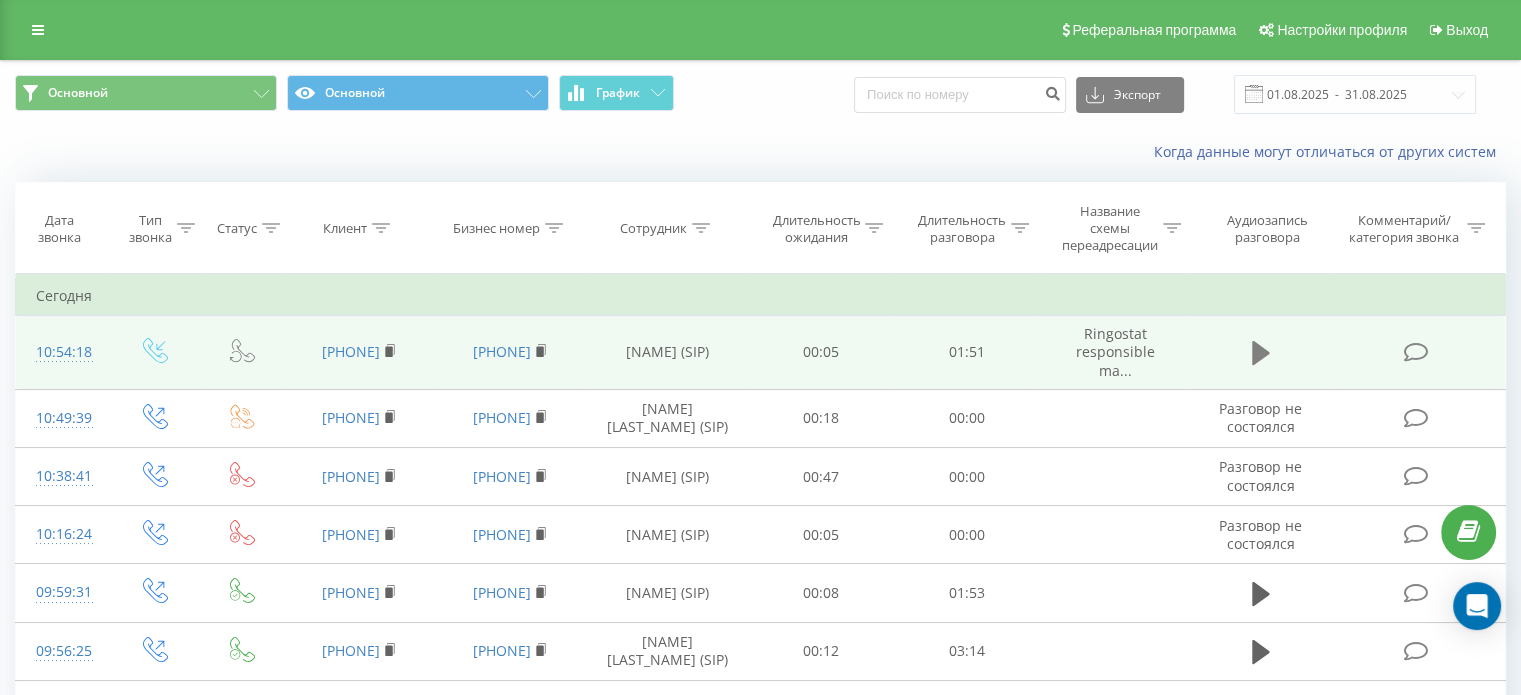 click 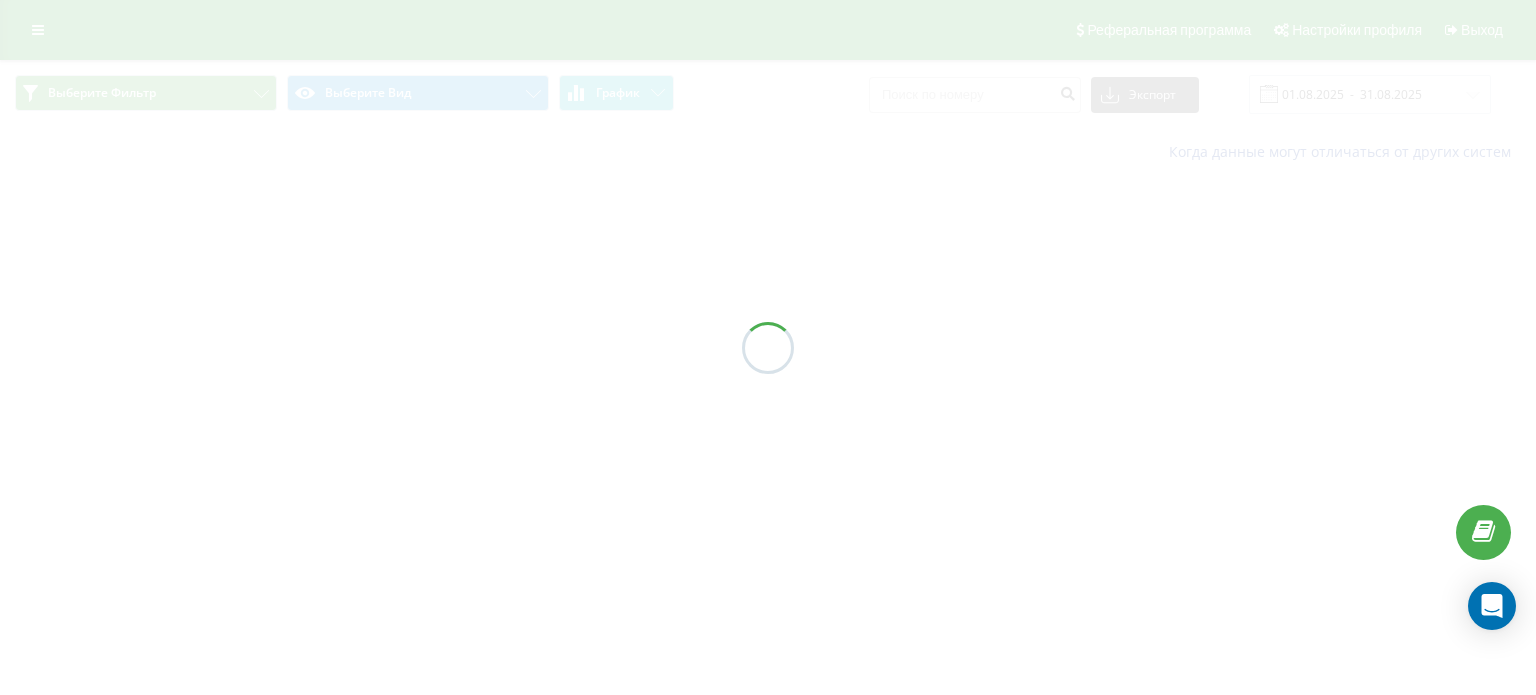 scroll, scrollTop: 0, scrollLeft: 0, axis: both 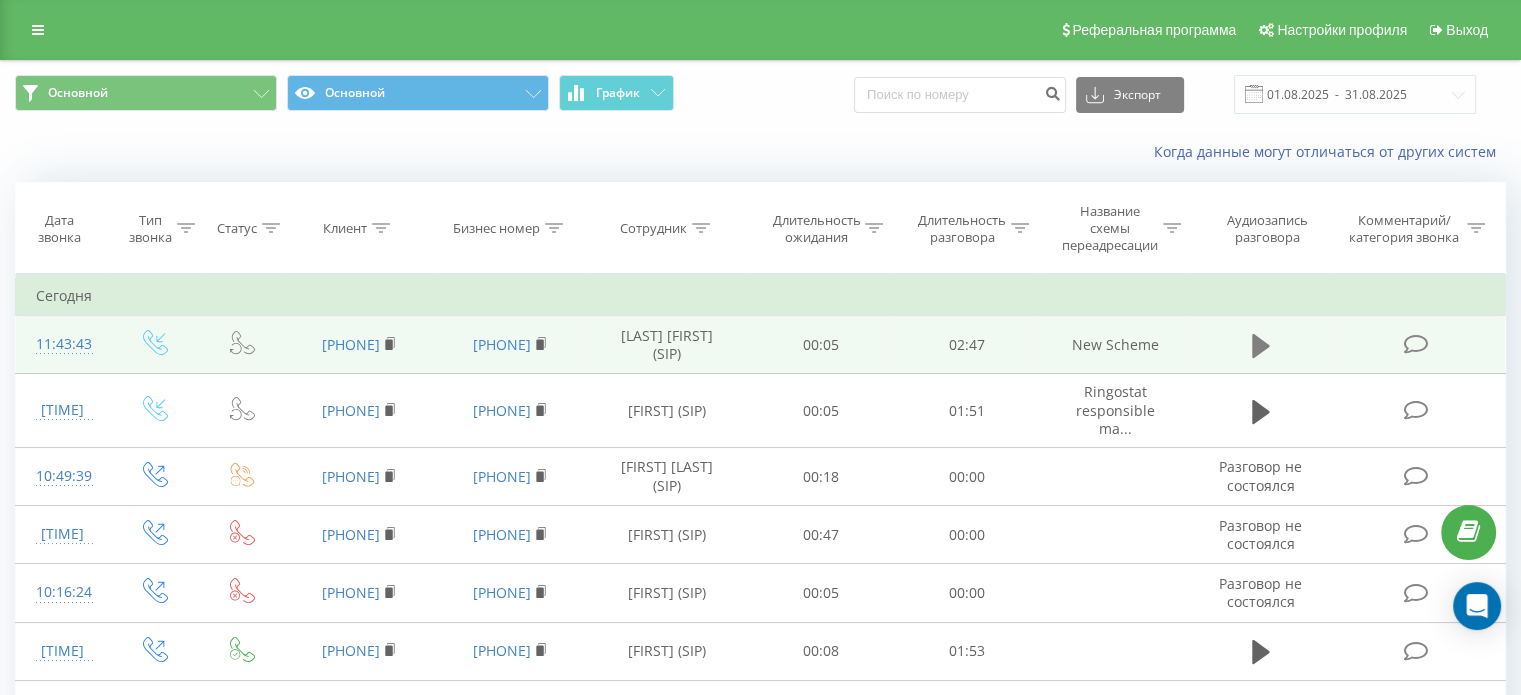 click at bounding box center [1261, 346] 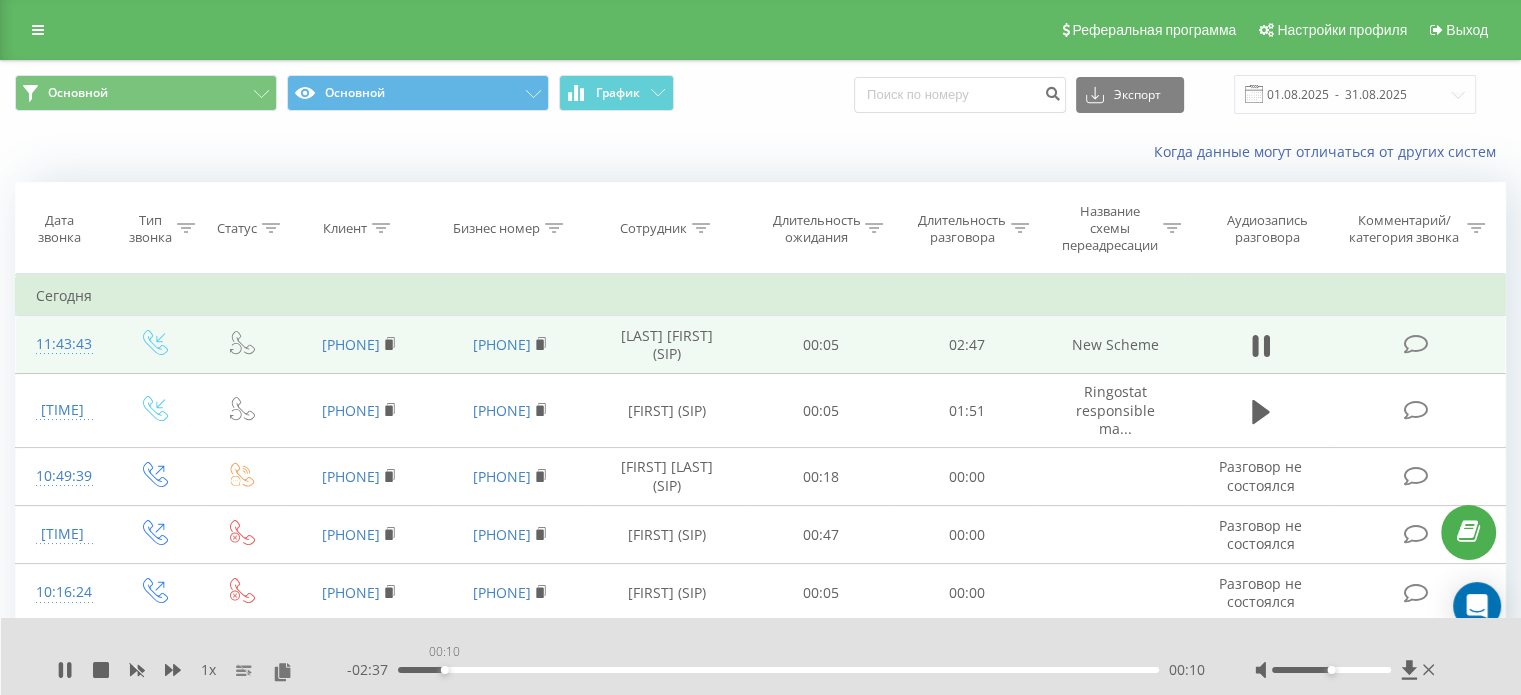 click on "00:10" at bounding box center [778, 670] 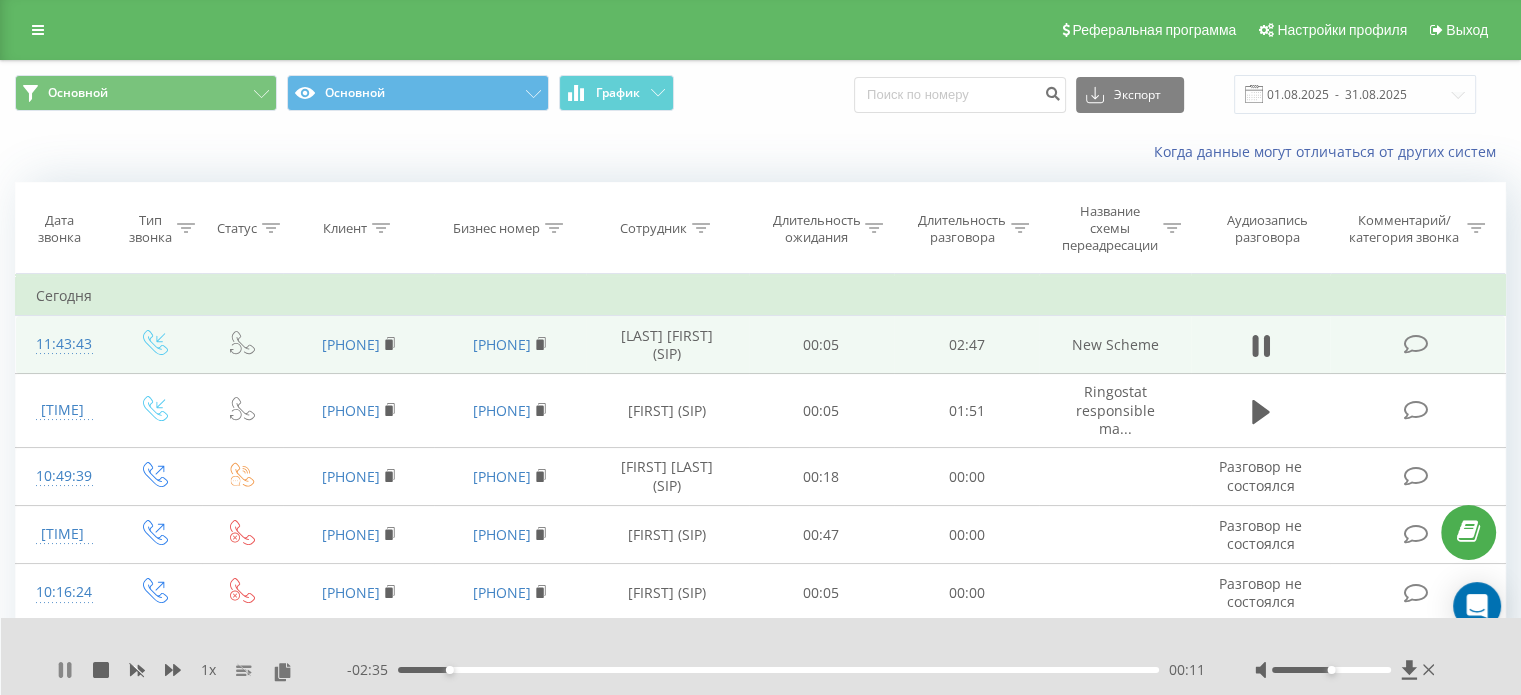 click 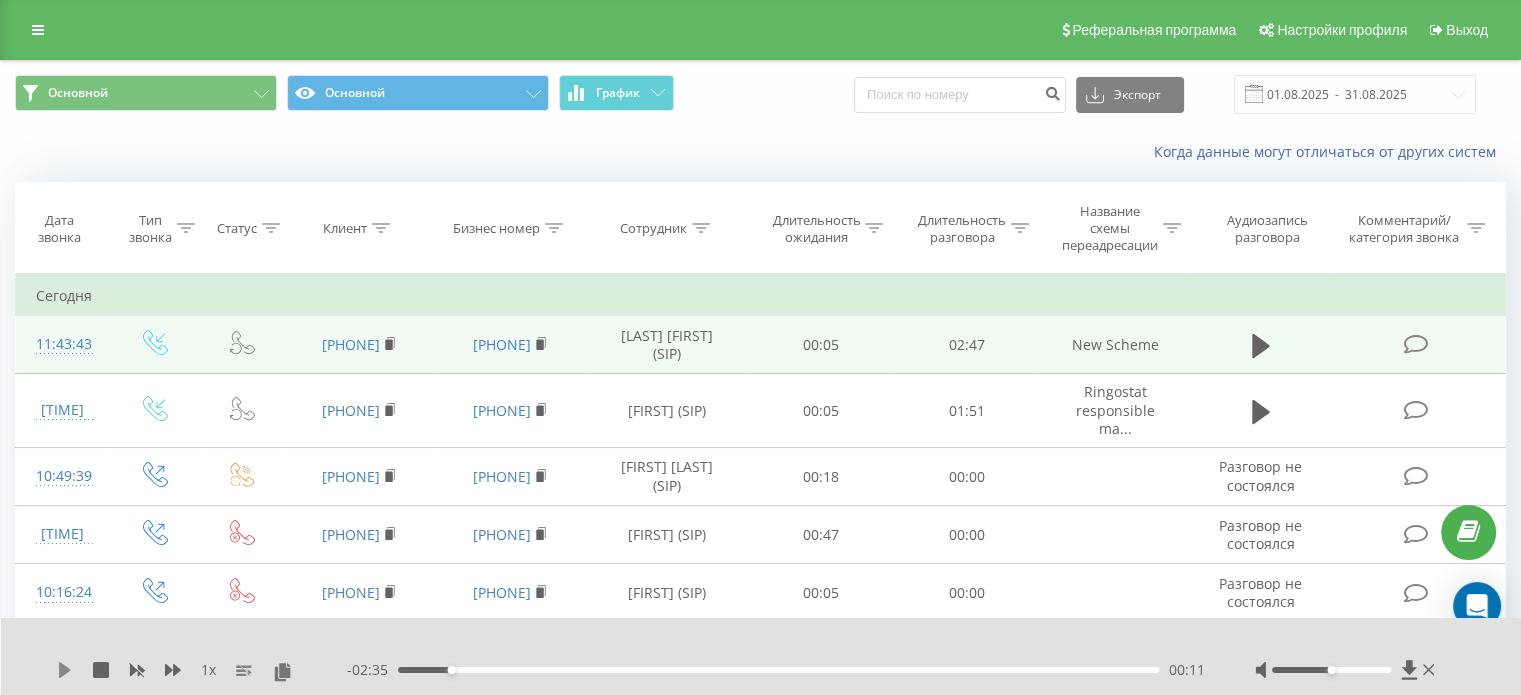 click 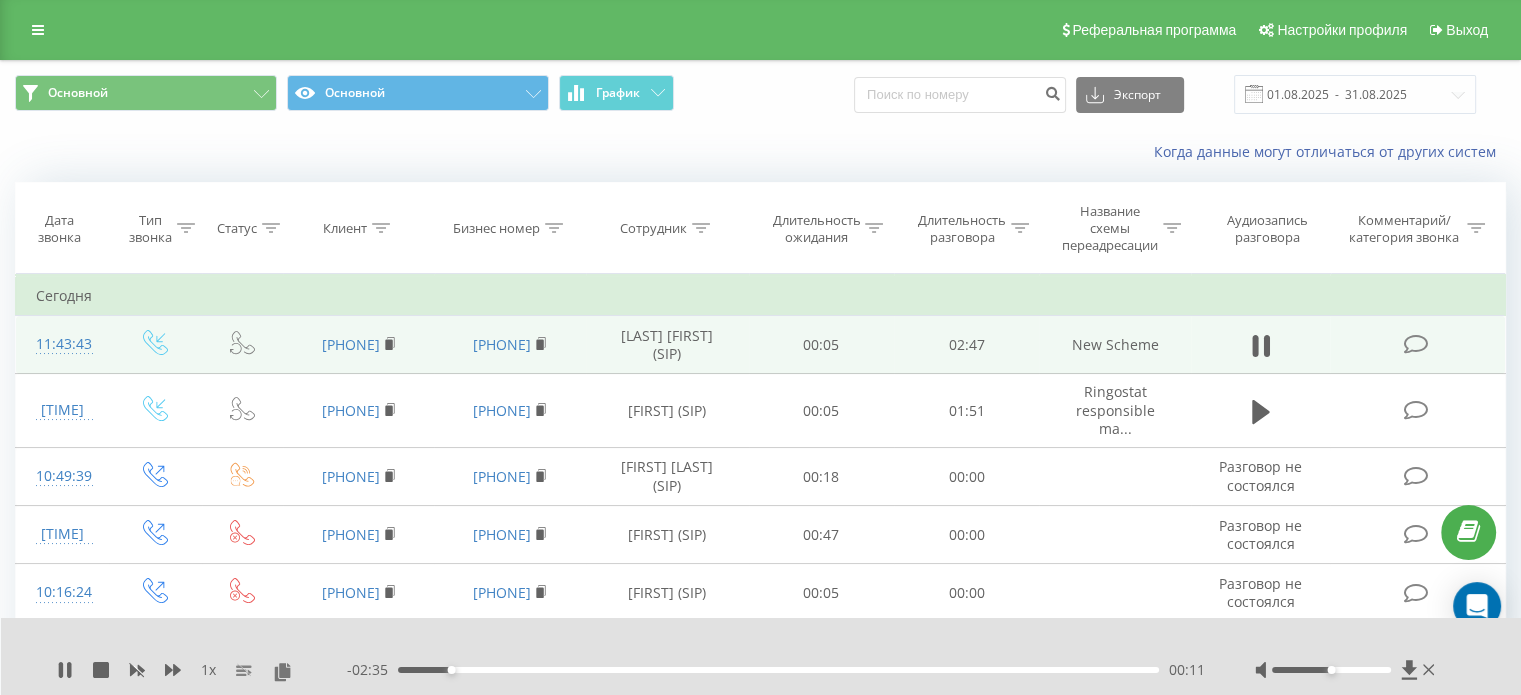 click on "- 02:35 00:11   00:11" at bounding box center (776, 670) 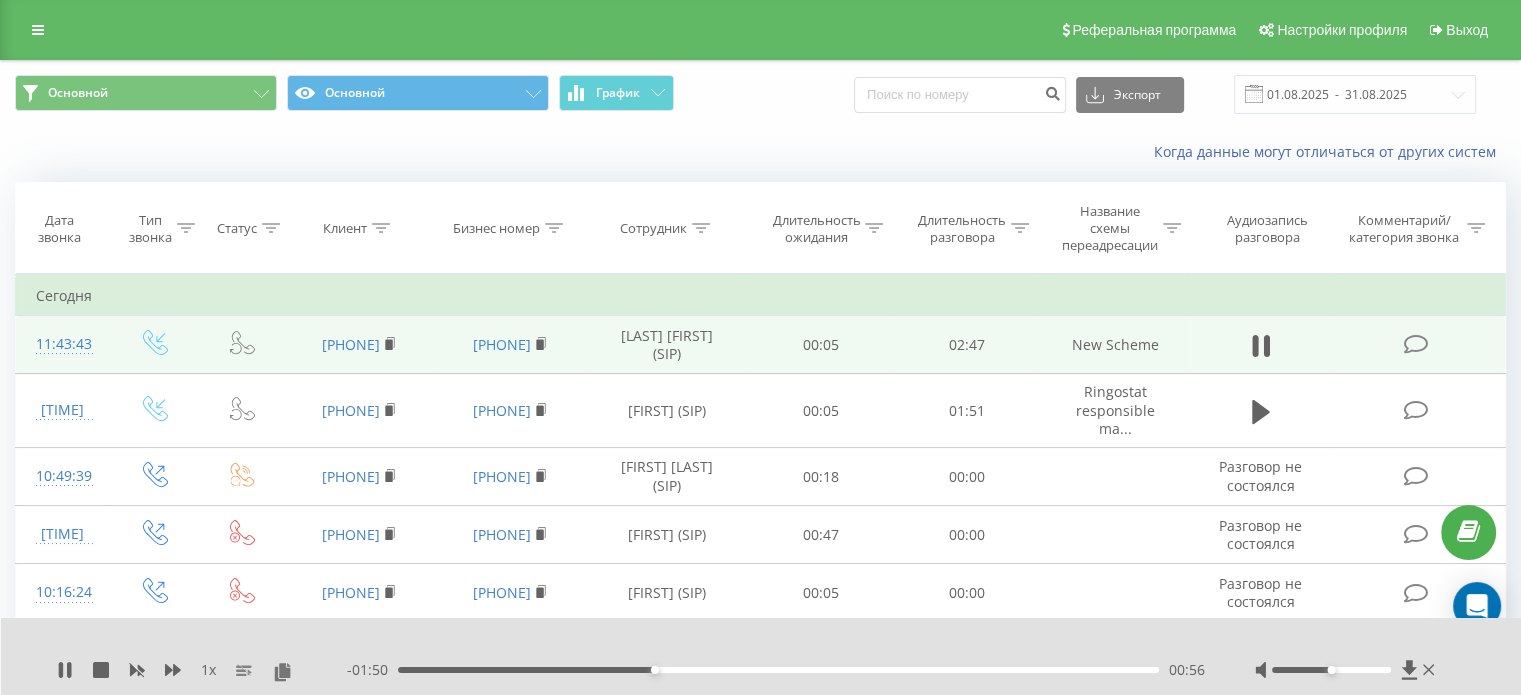 click on "00:56" at bounding box center (778, 670) 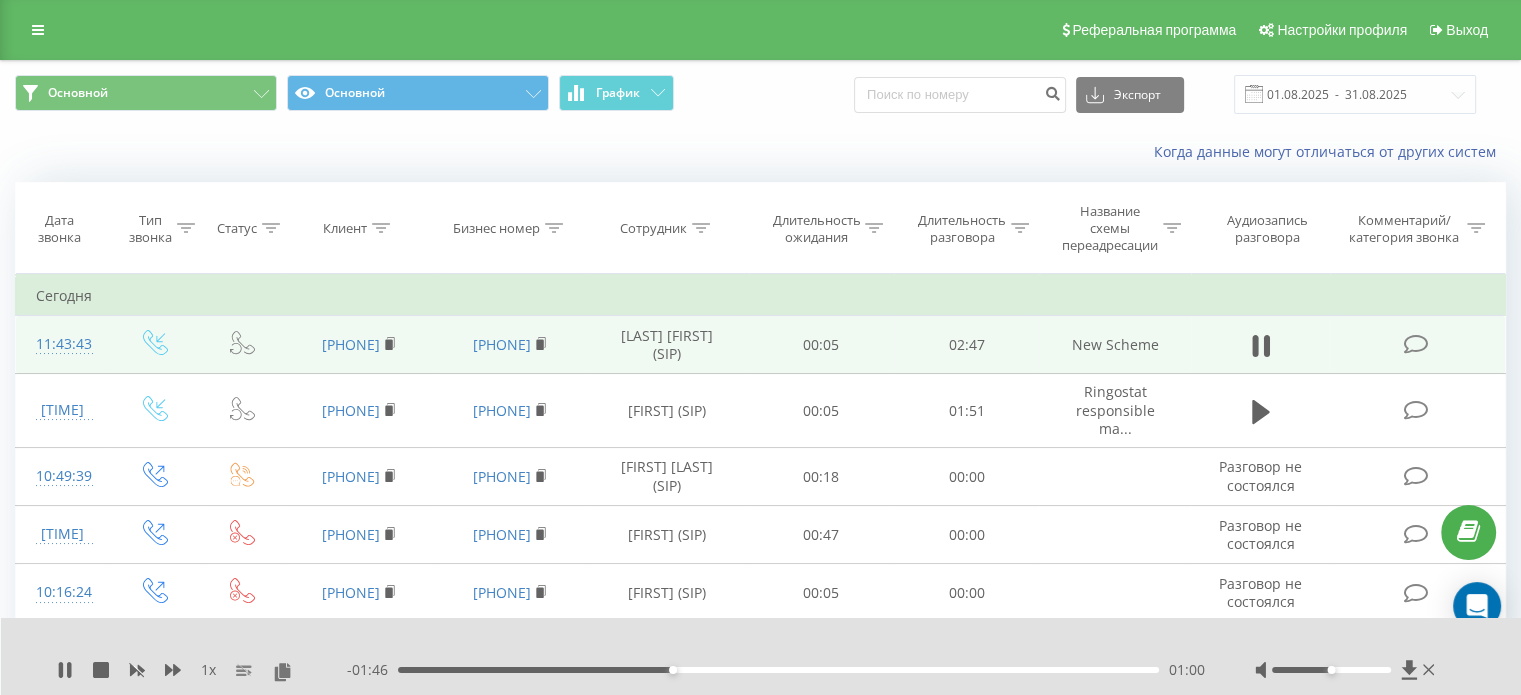 click on "- 01:46 01:00   01:00" at bounding box center (776, 670) 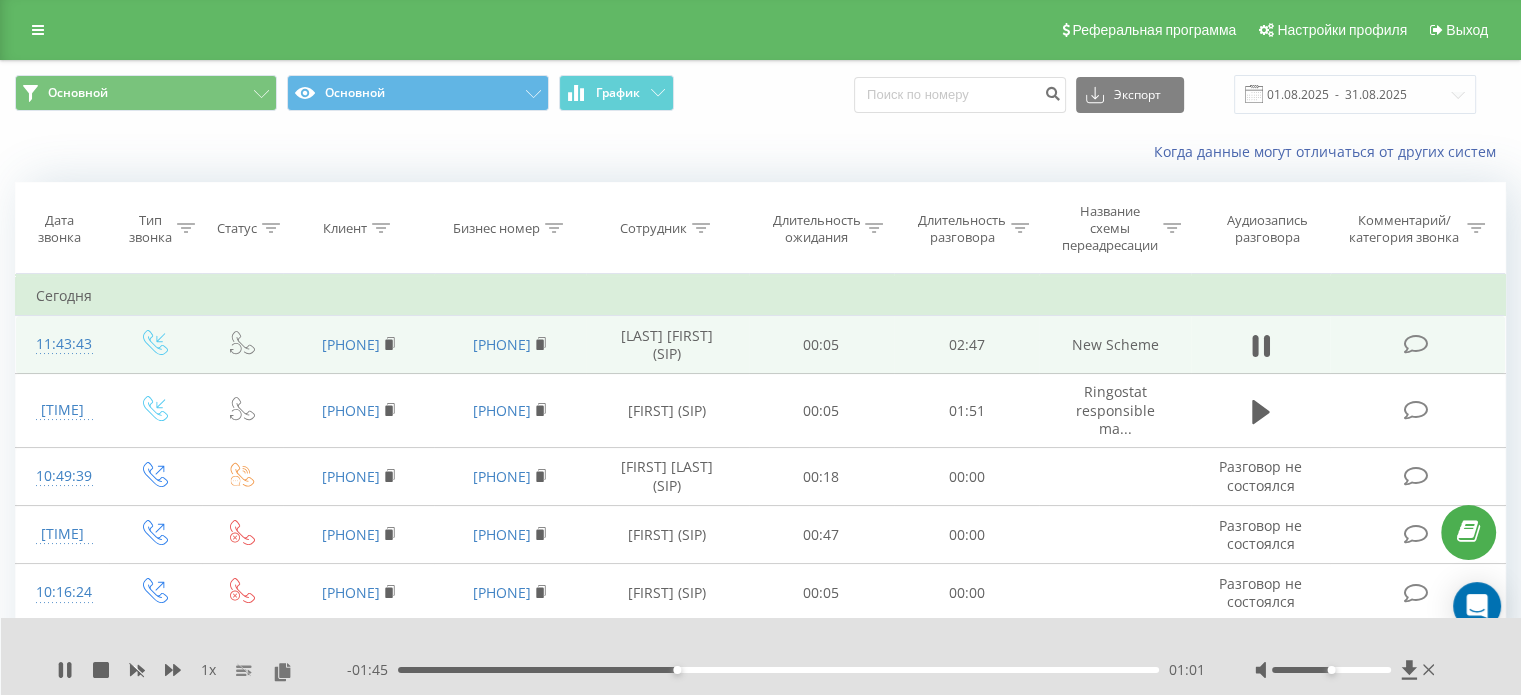 click on "- 01:45 01:01   01:01" at bounding box center (776, 670) 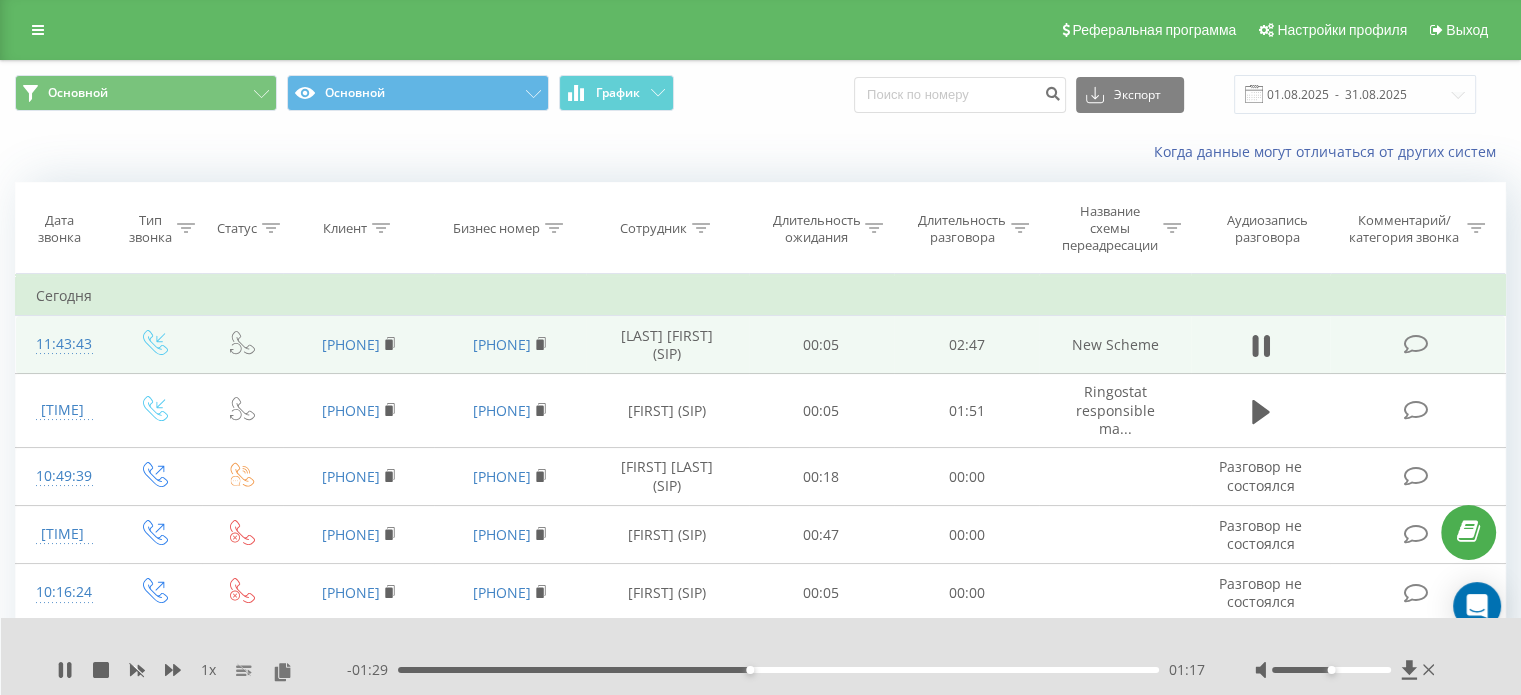 click on "01:17" at bounding box center [778, 670] 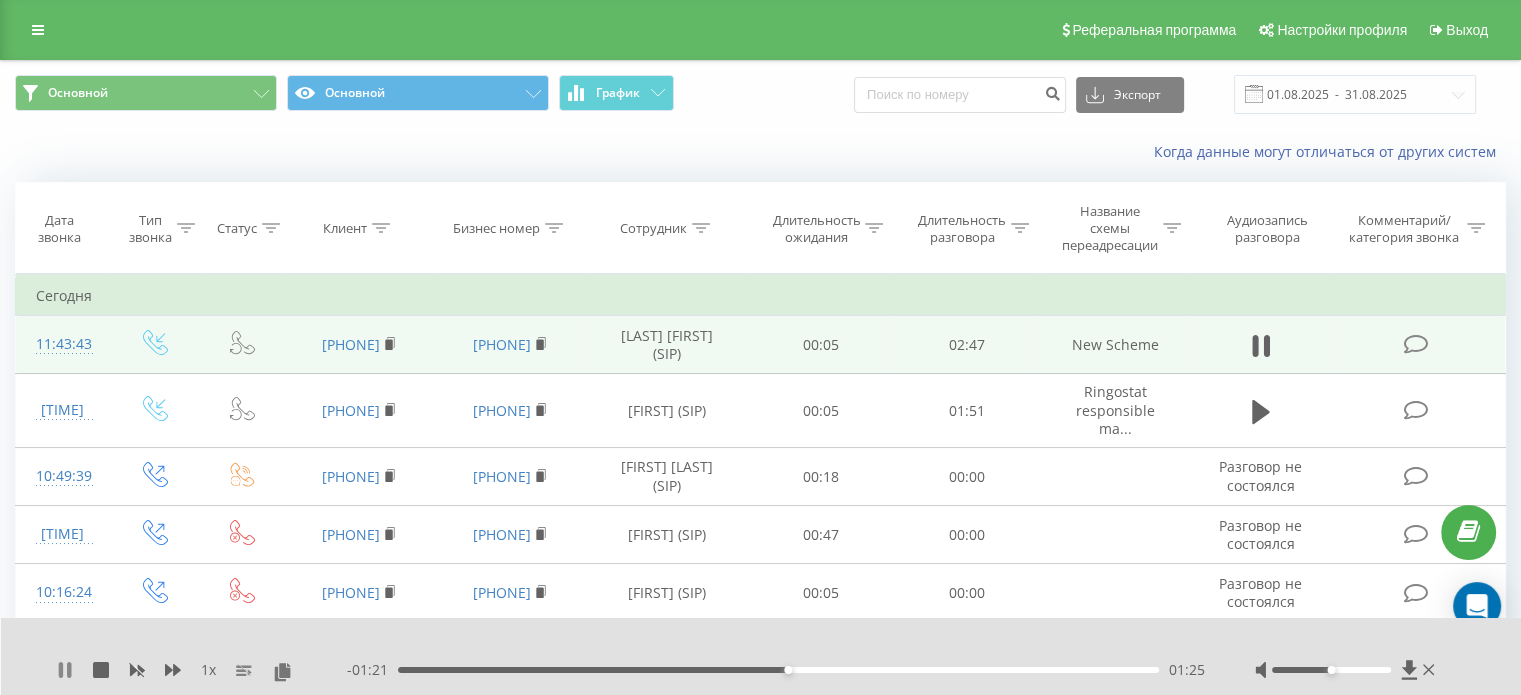 click 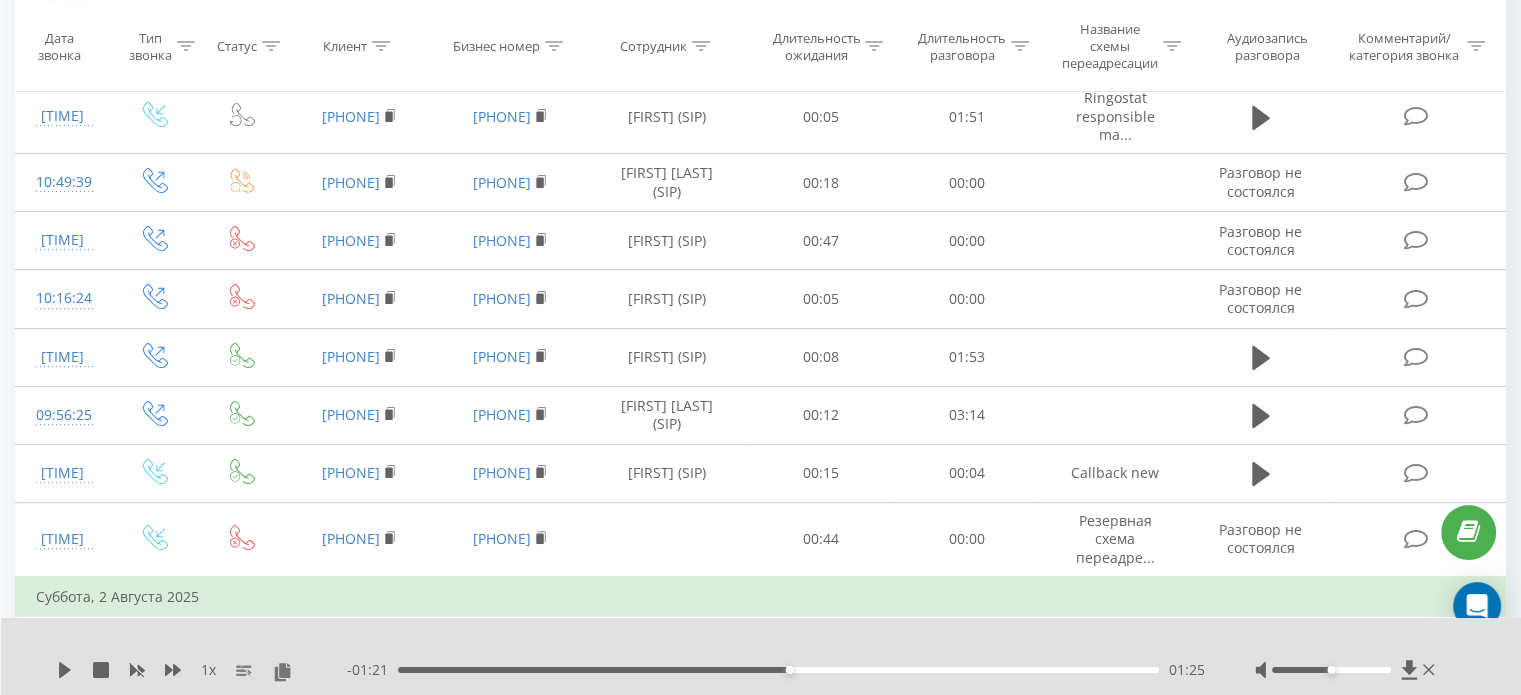 scroll, scrollTop: 0, scrollLeft: 0, axis: both 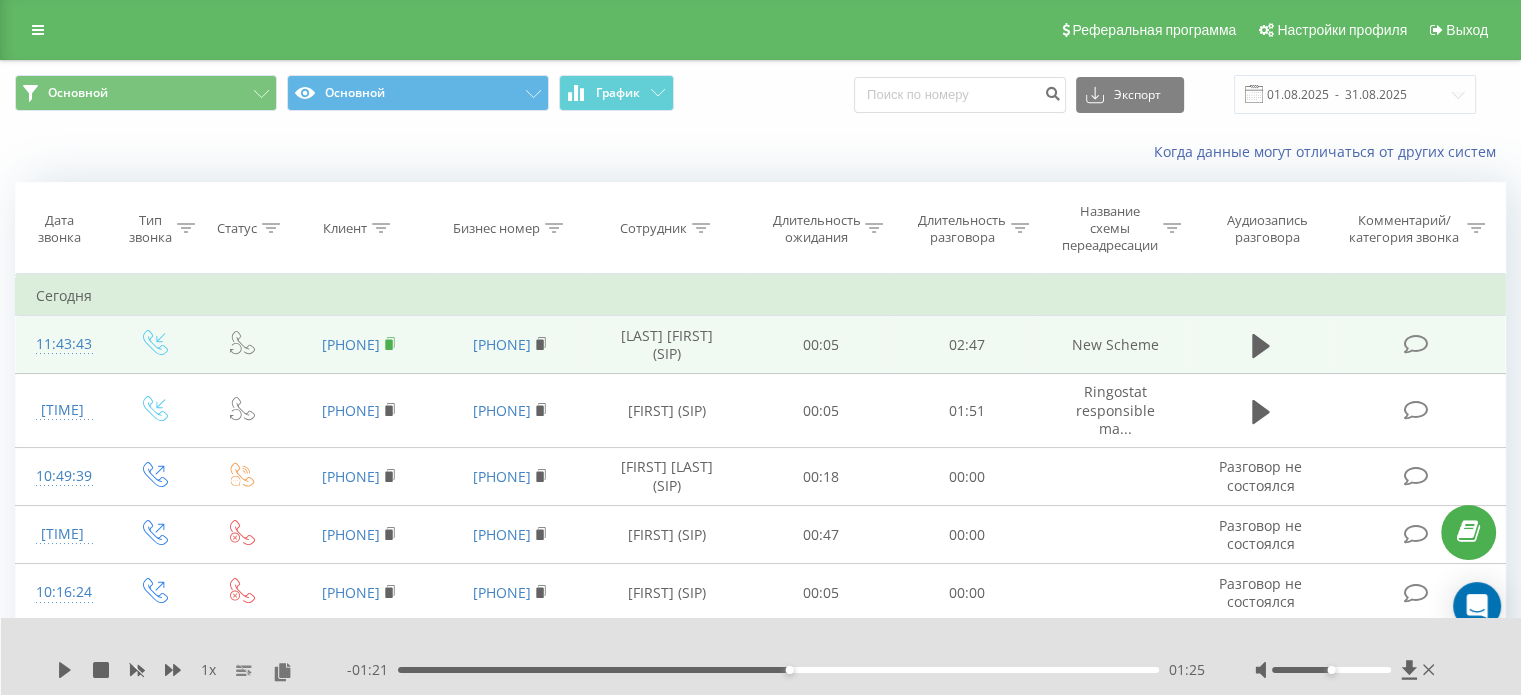 click 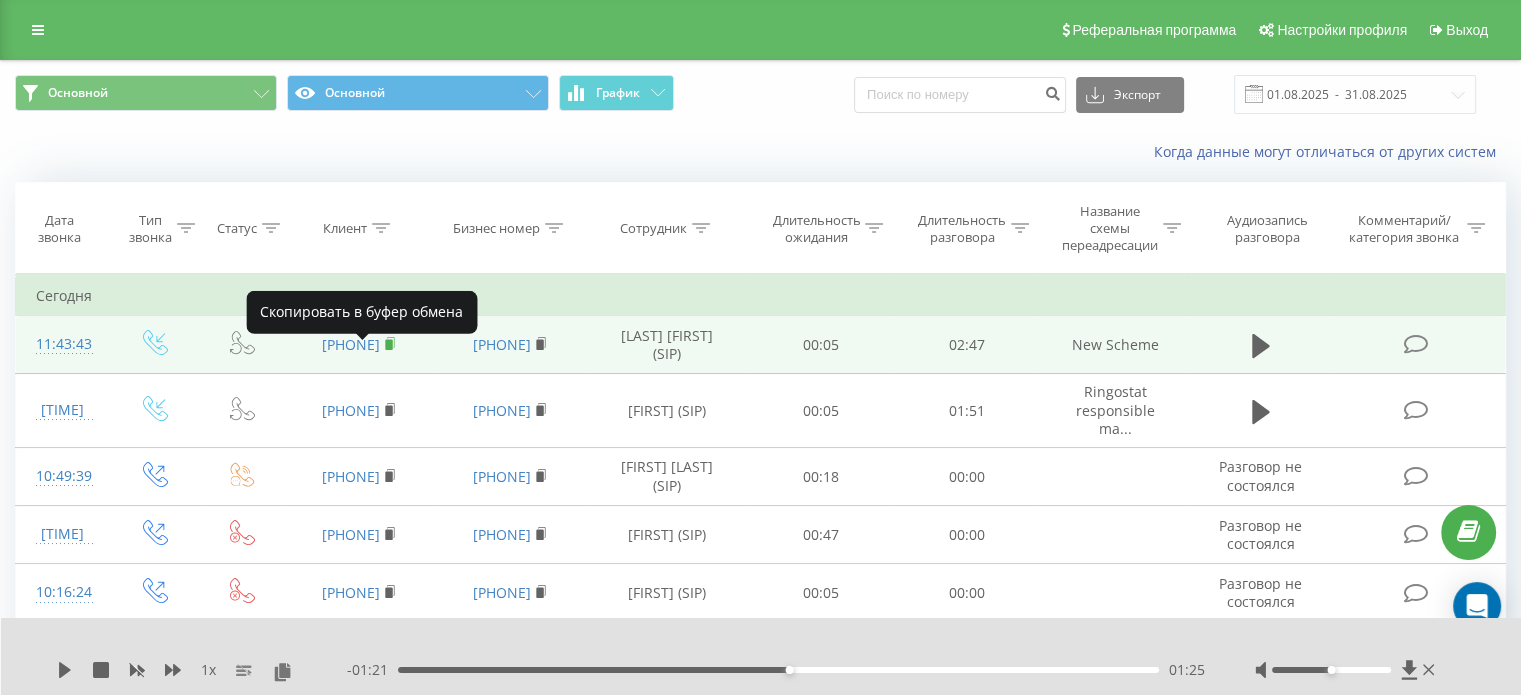 click 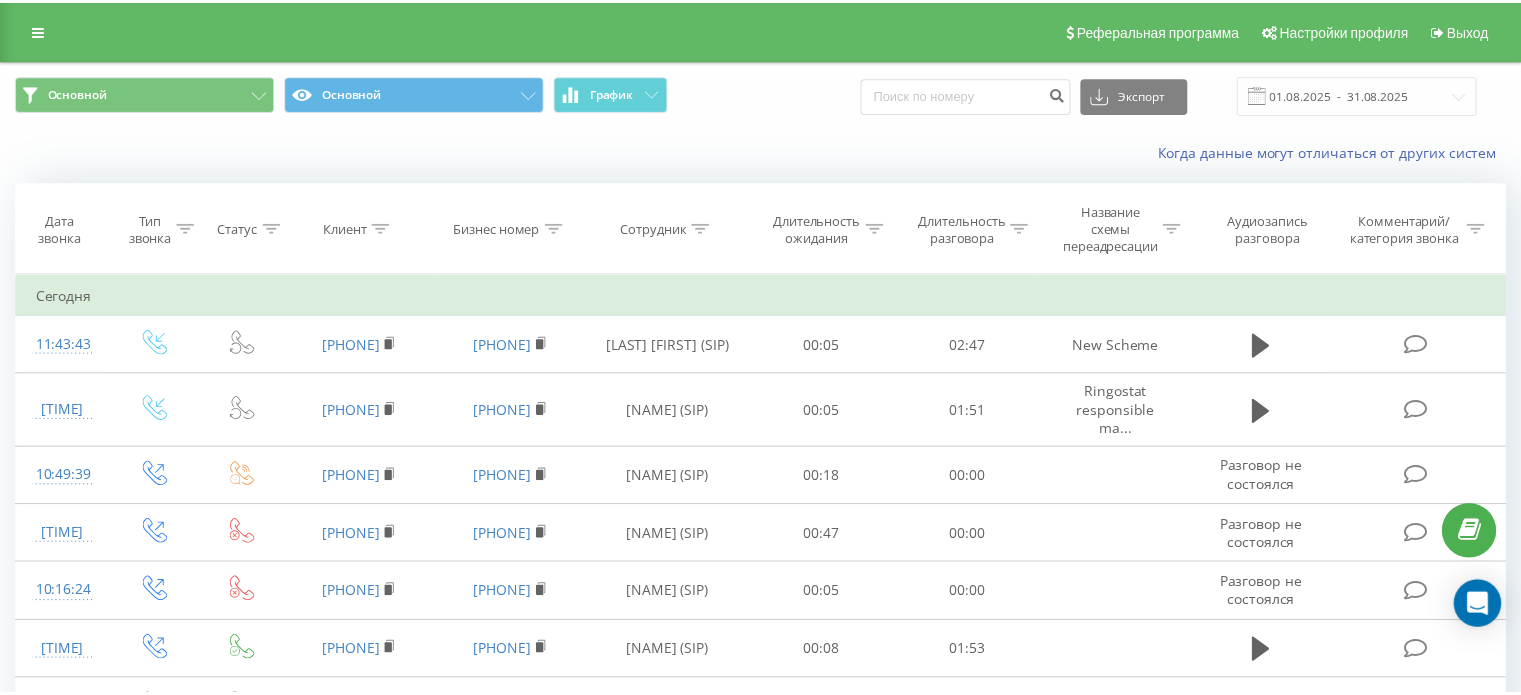 scroll, scrollTop: 0, scrollLeft: 0, axis: both 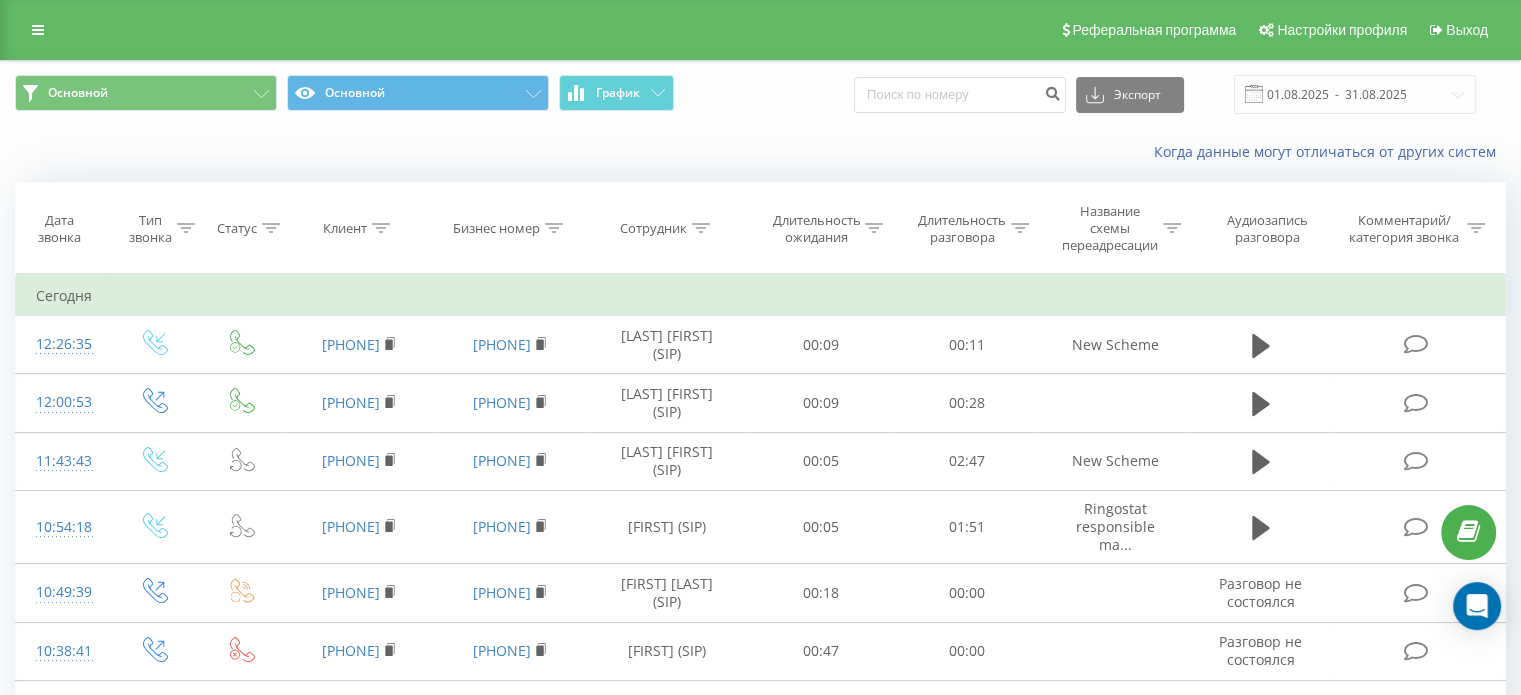 click on "Сегодня" at bounding box center (761, 296) 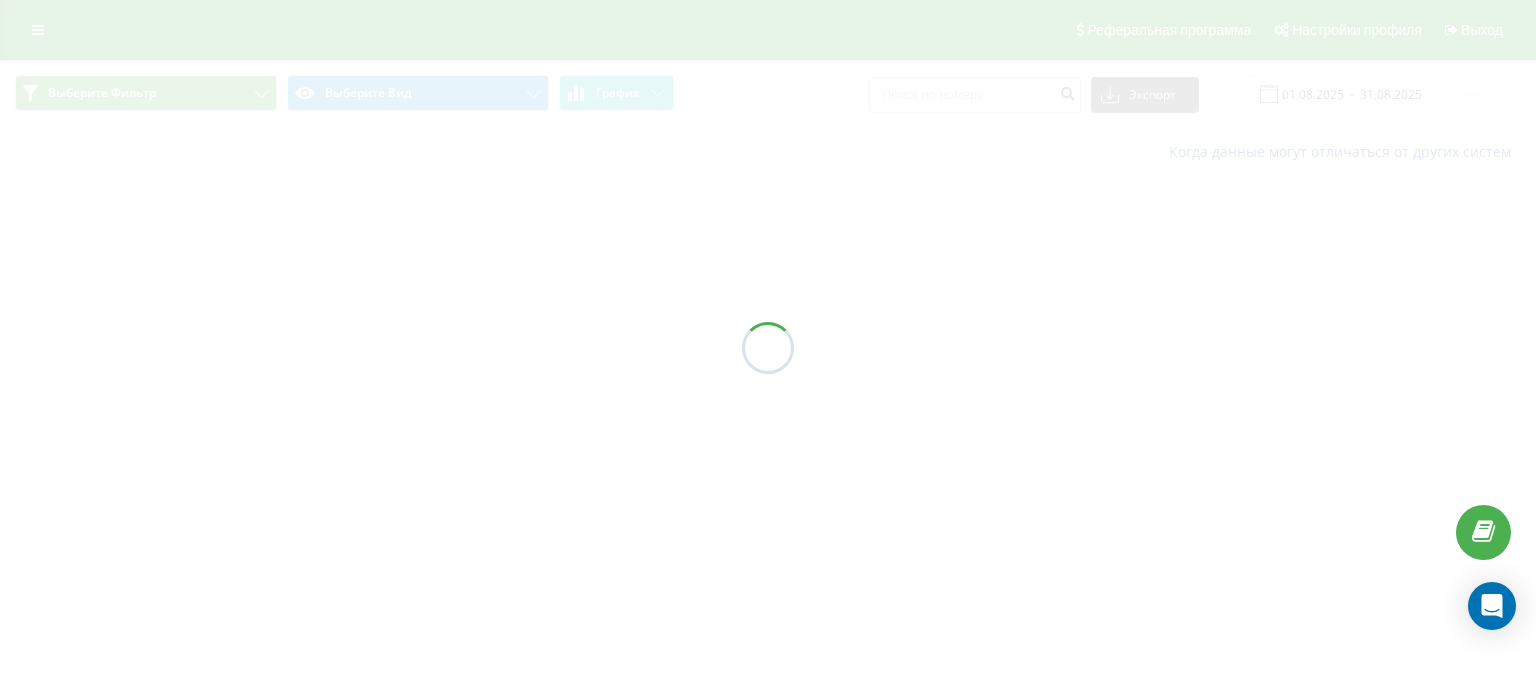 scroll, scrollTop: 0, scrollLeft: 0, axis: both 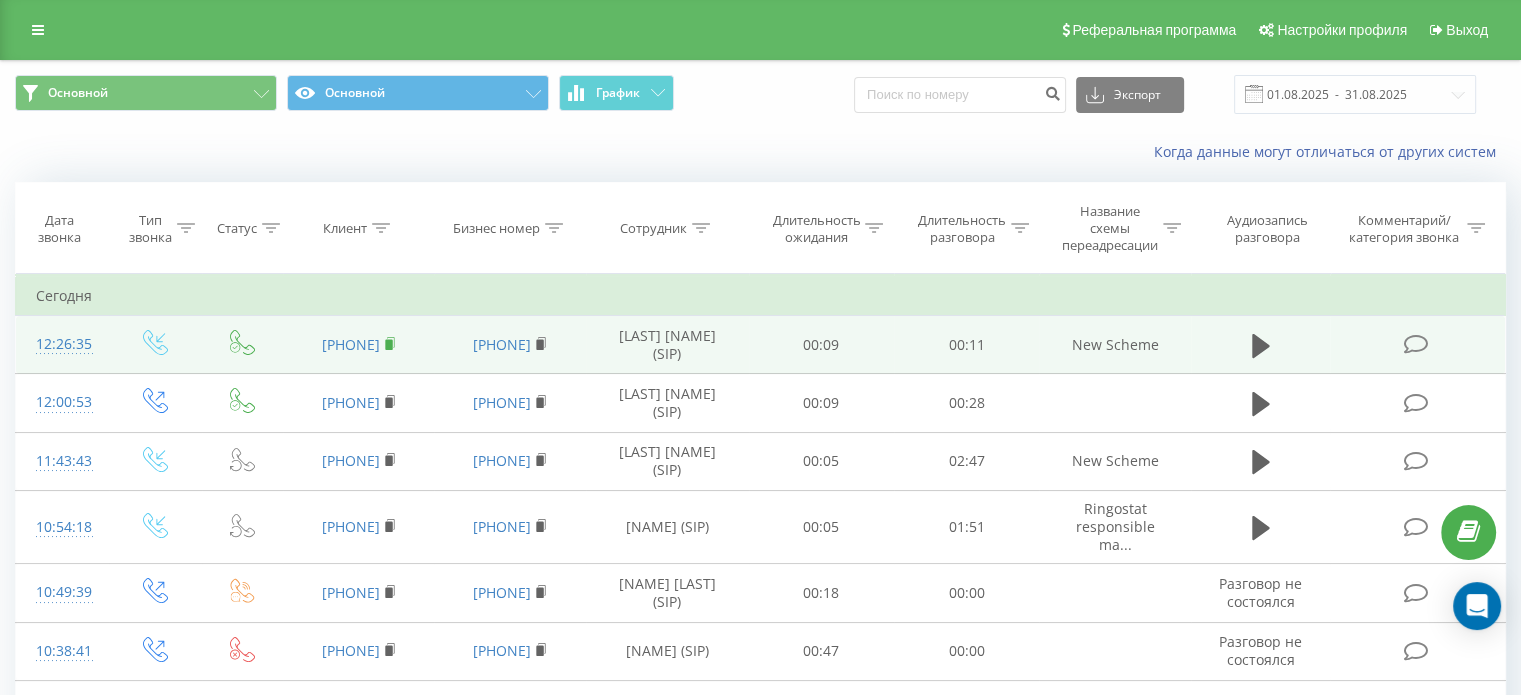 click 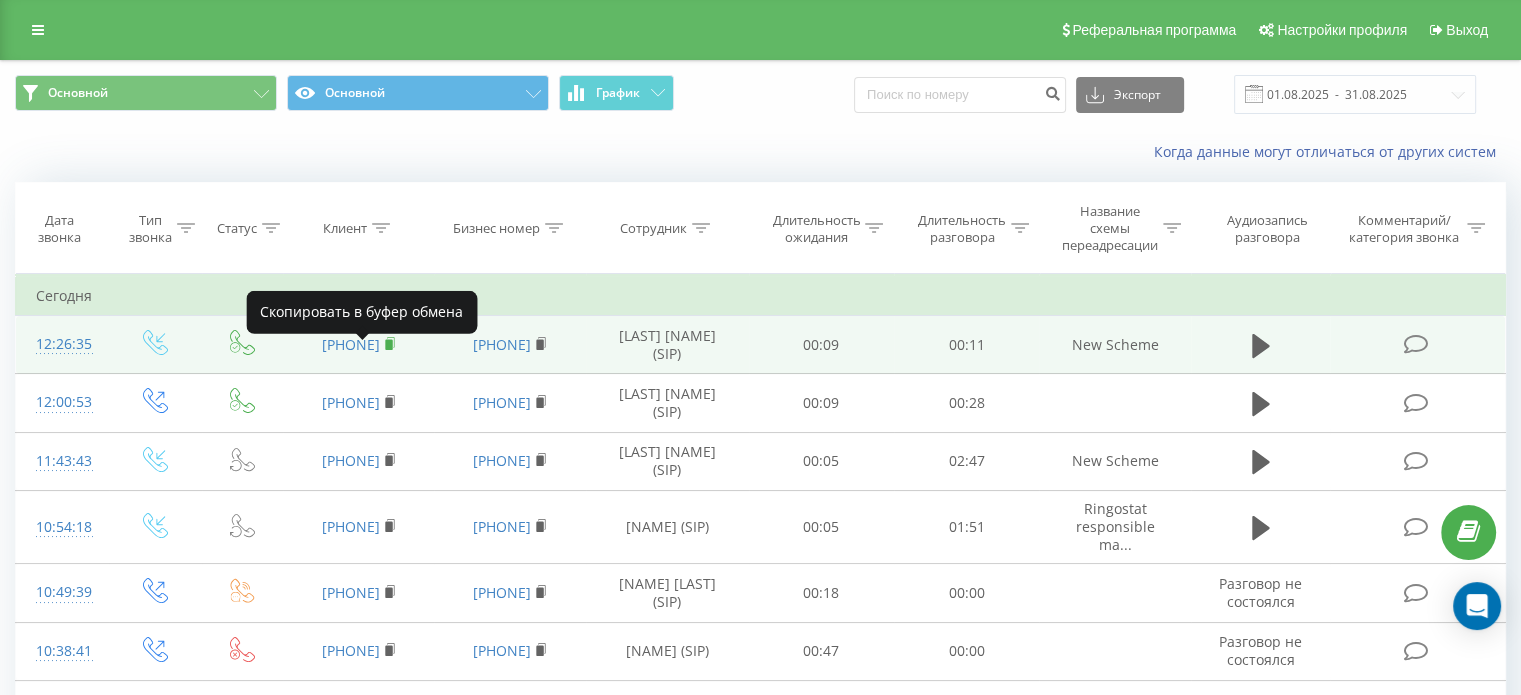 click 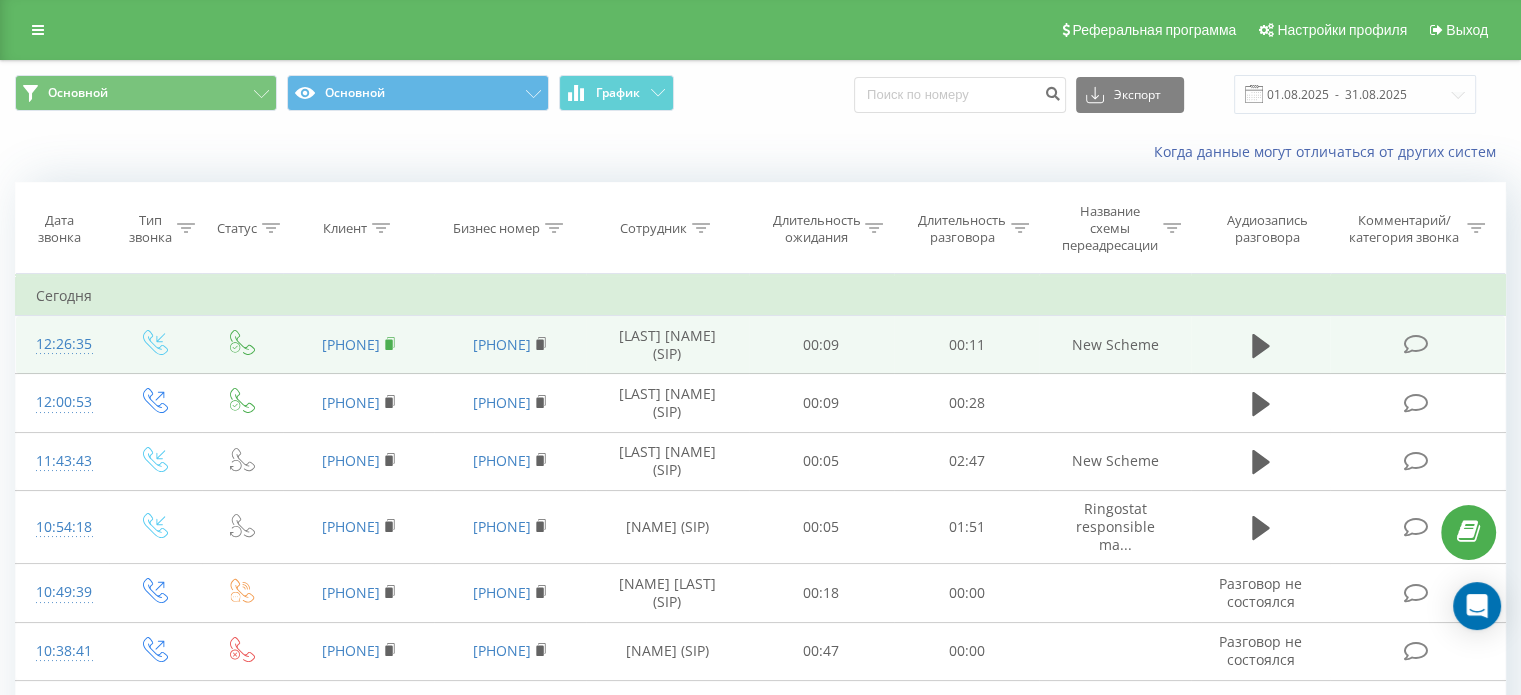 click 